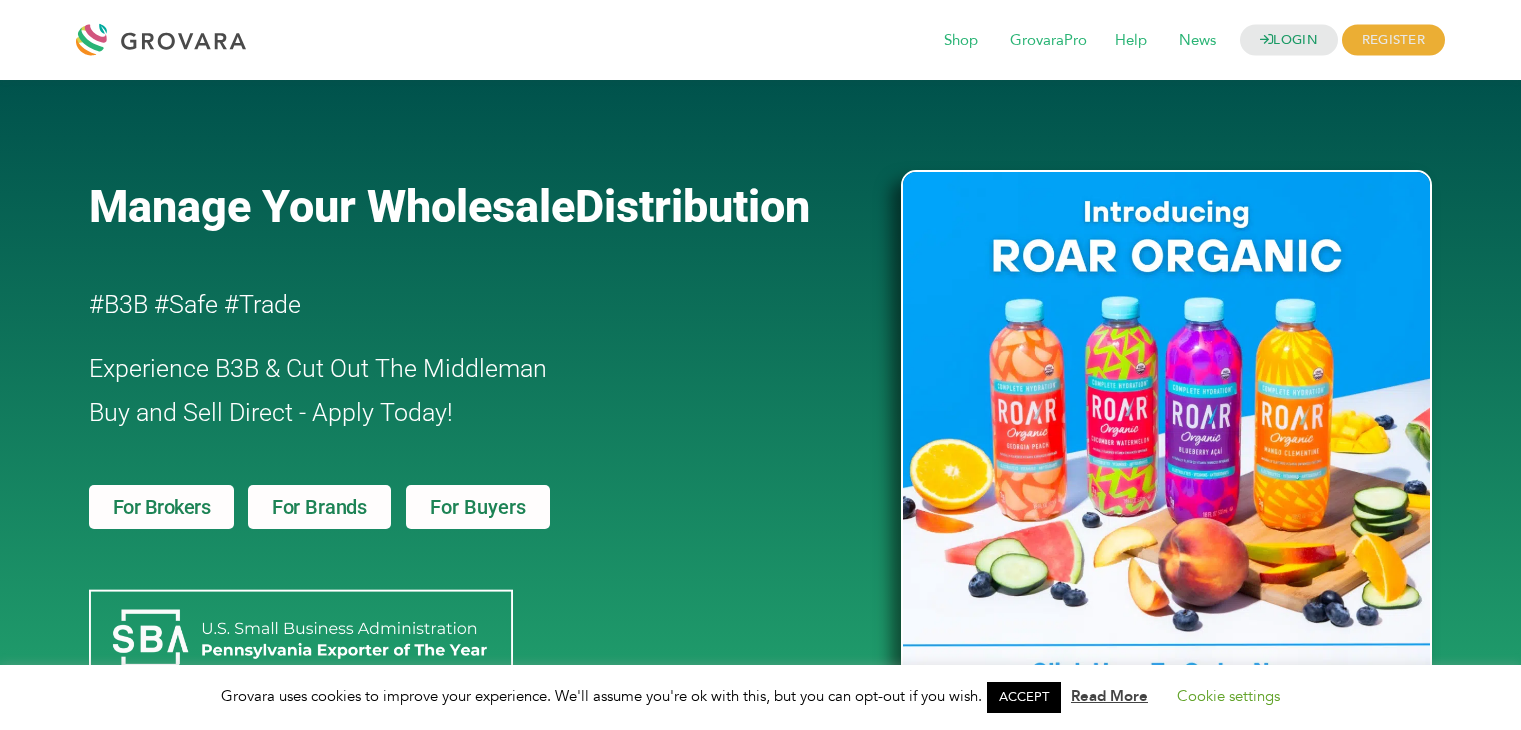 scroll, scrollTop: 0, scrollLeft: 0, axis: both 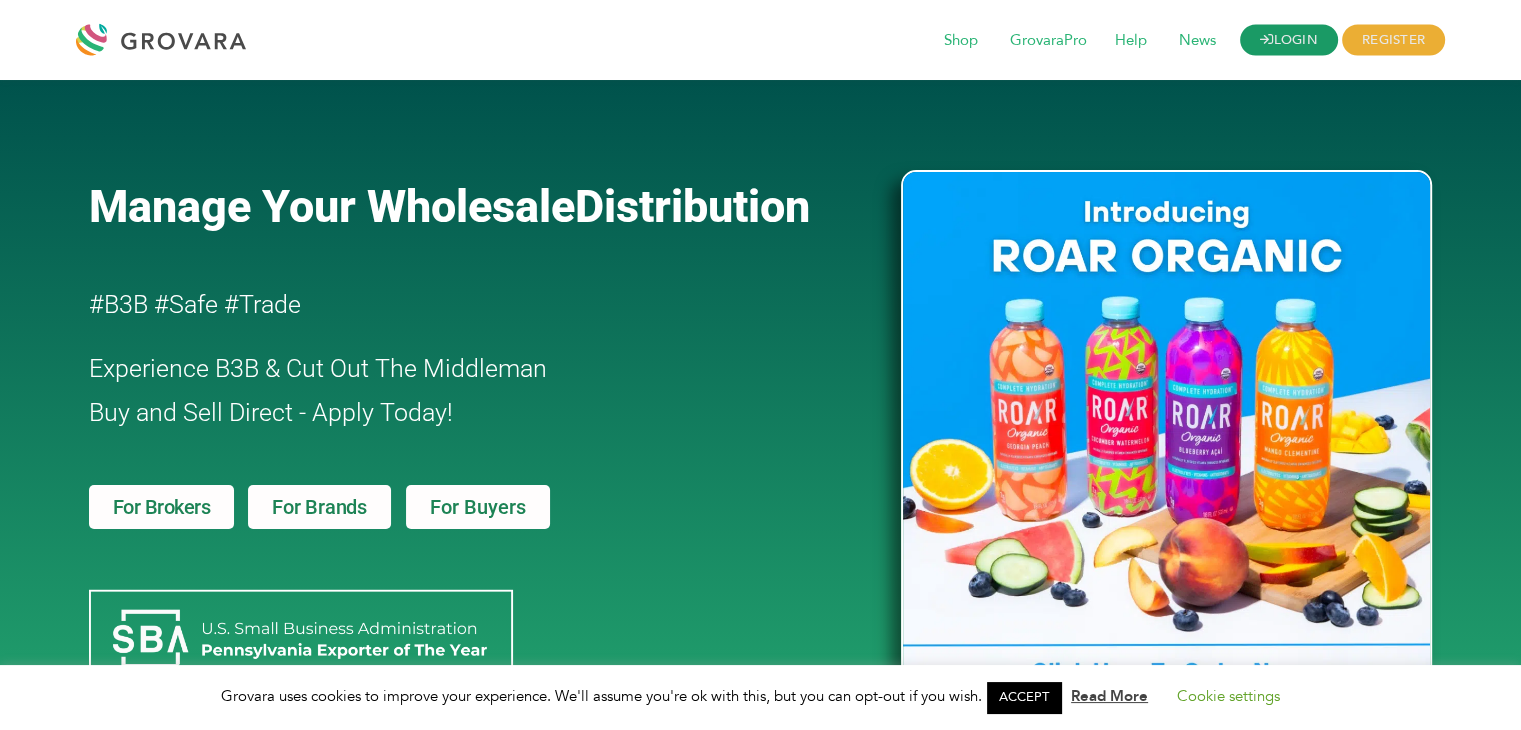 click on "LOGIN" at bounding box center [1289, 40] 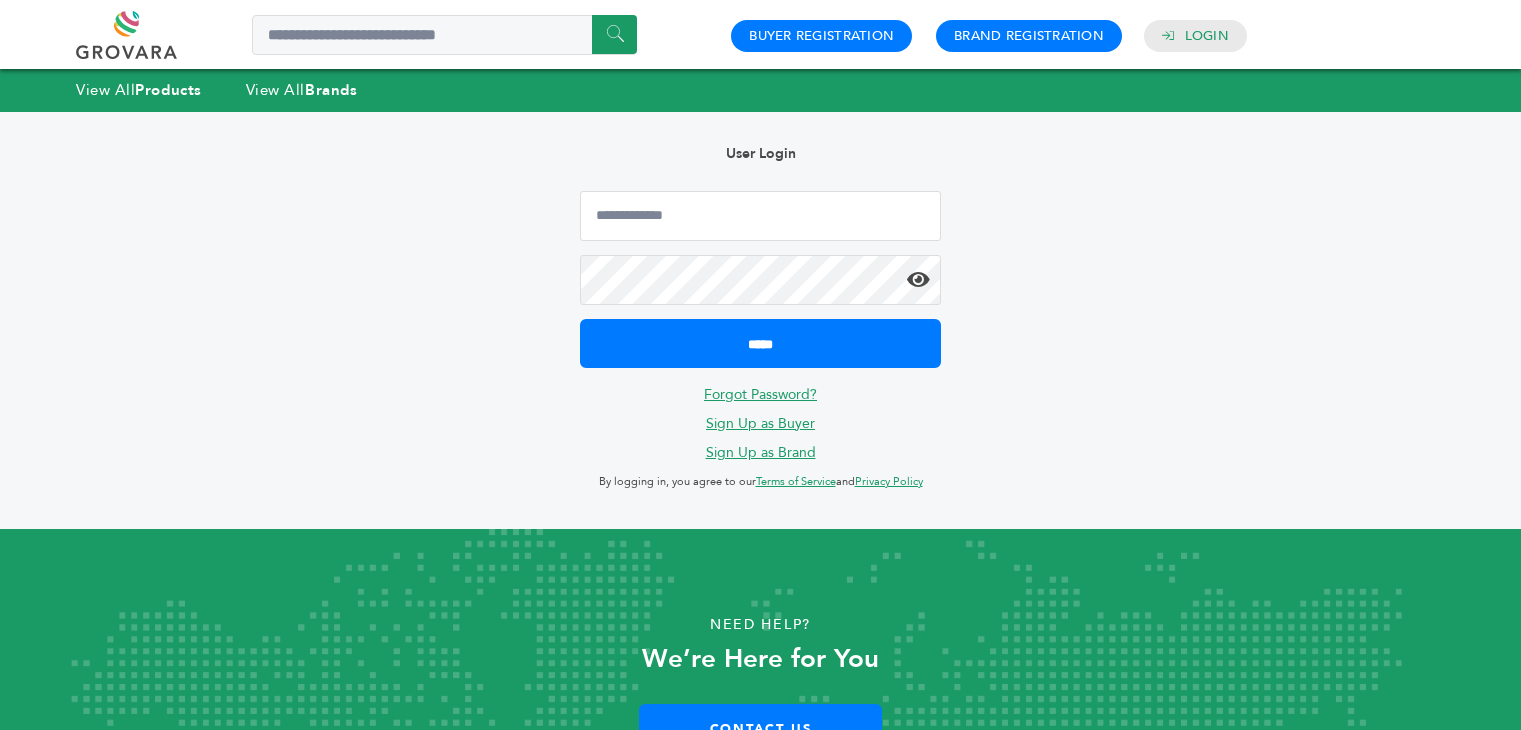 scroll, scrollTop: 0, scrollLeft: 0, axis: both 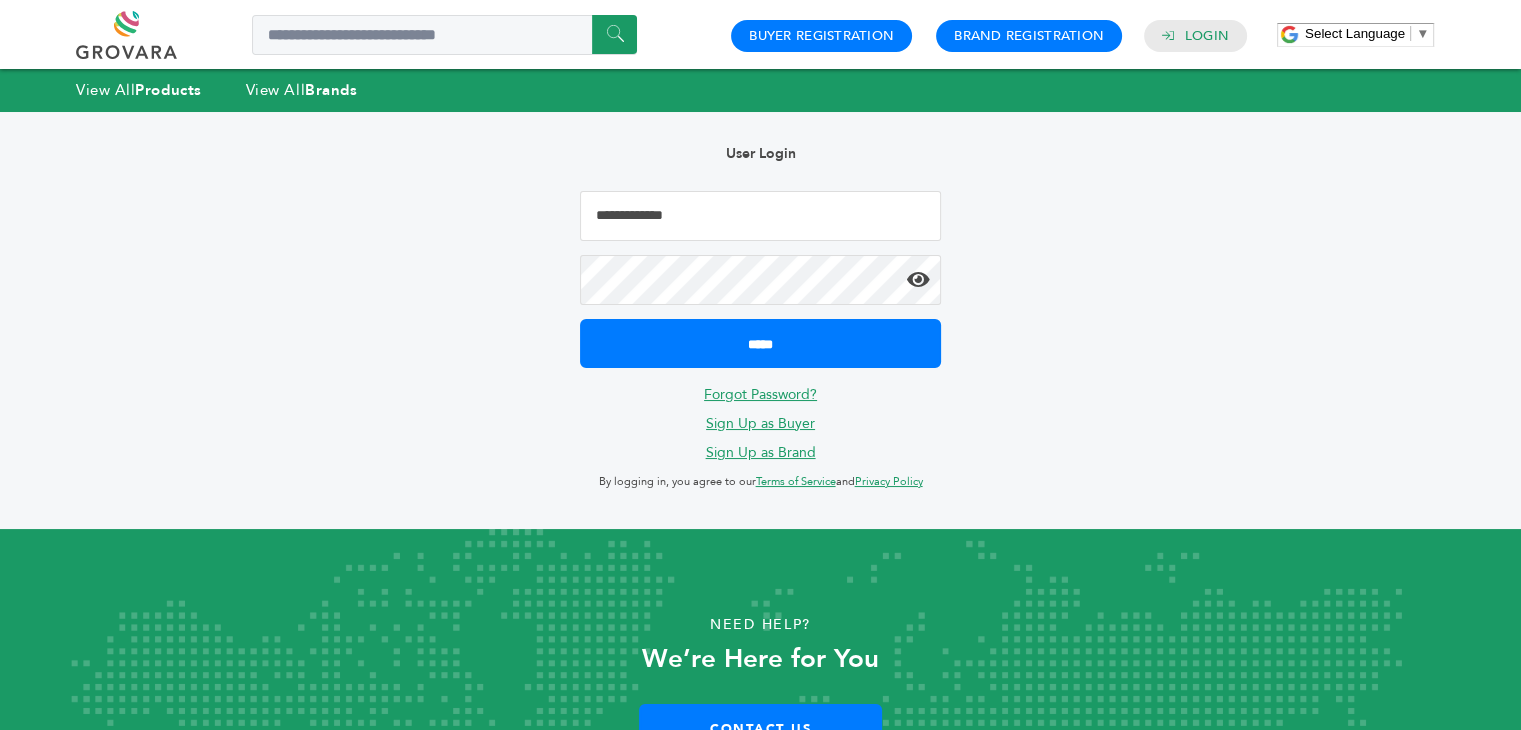 click at bounding box center [760, 216] 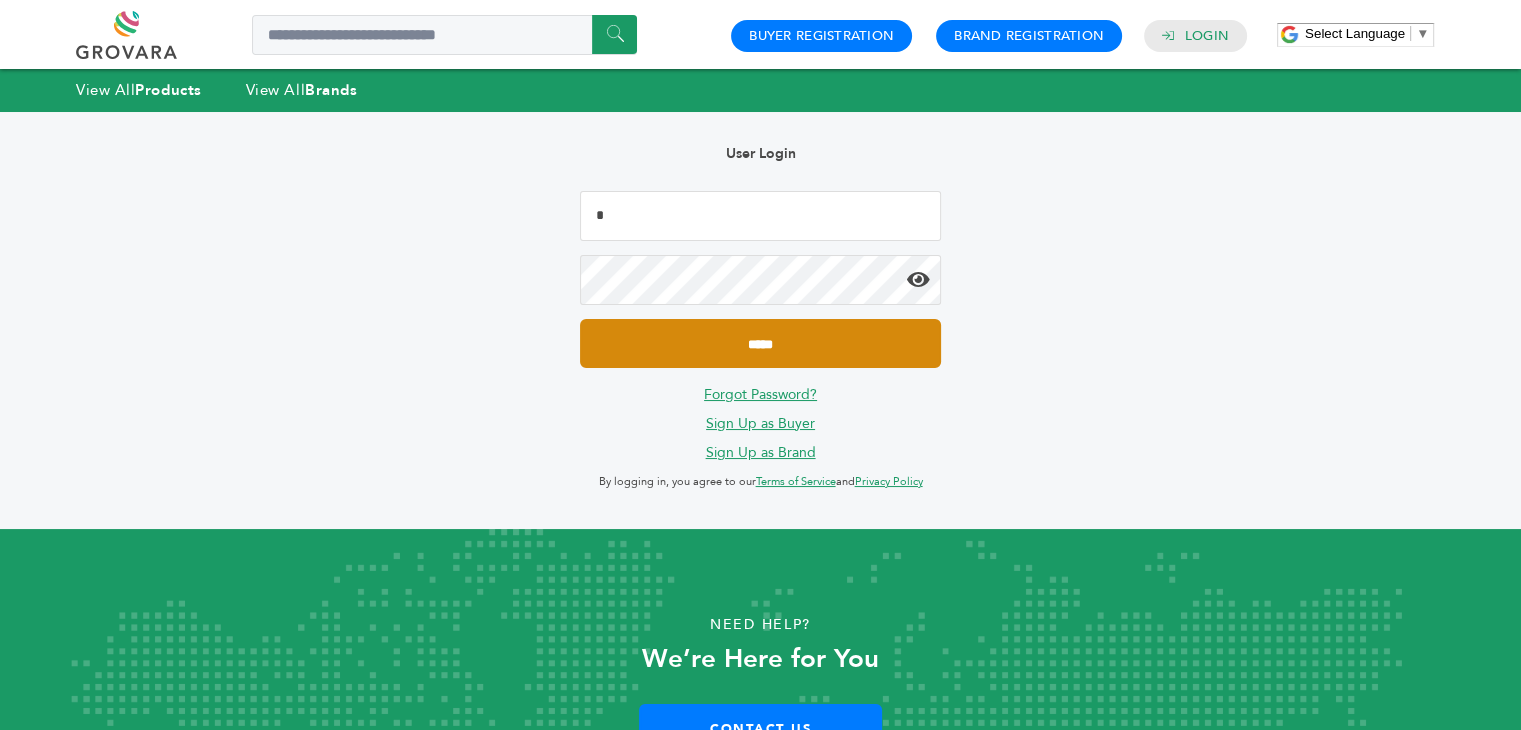 type on "**********" 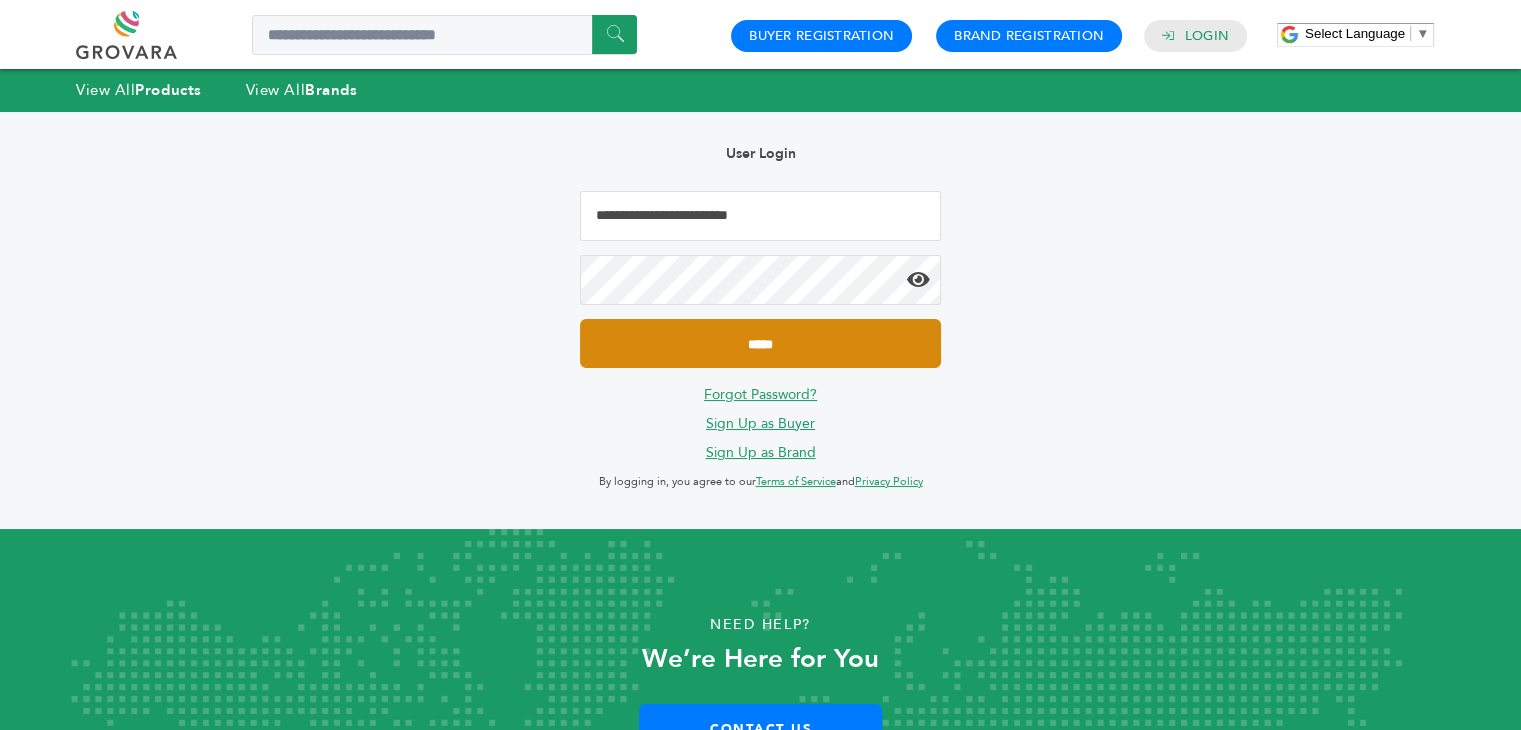 click on "*****" at bounding box center [760, 343] 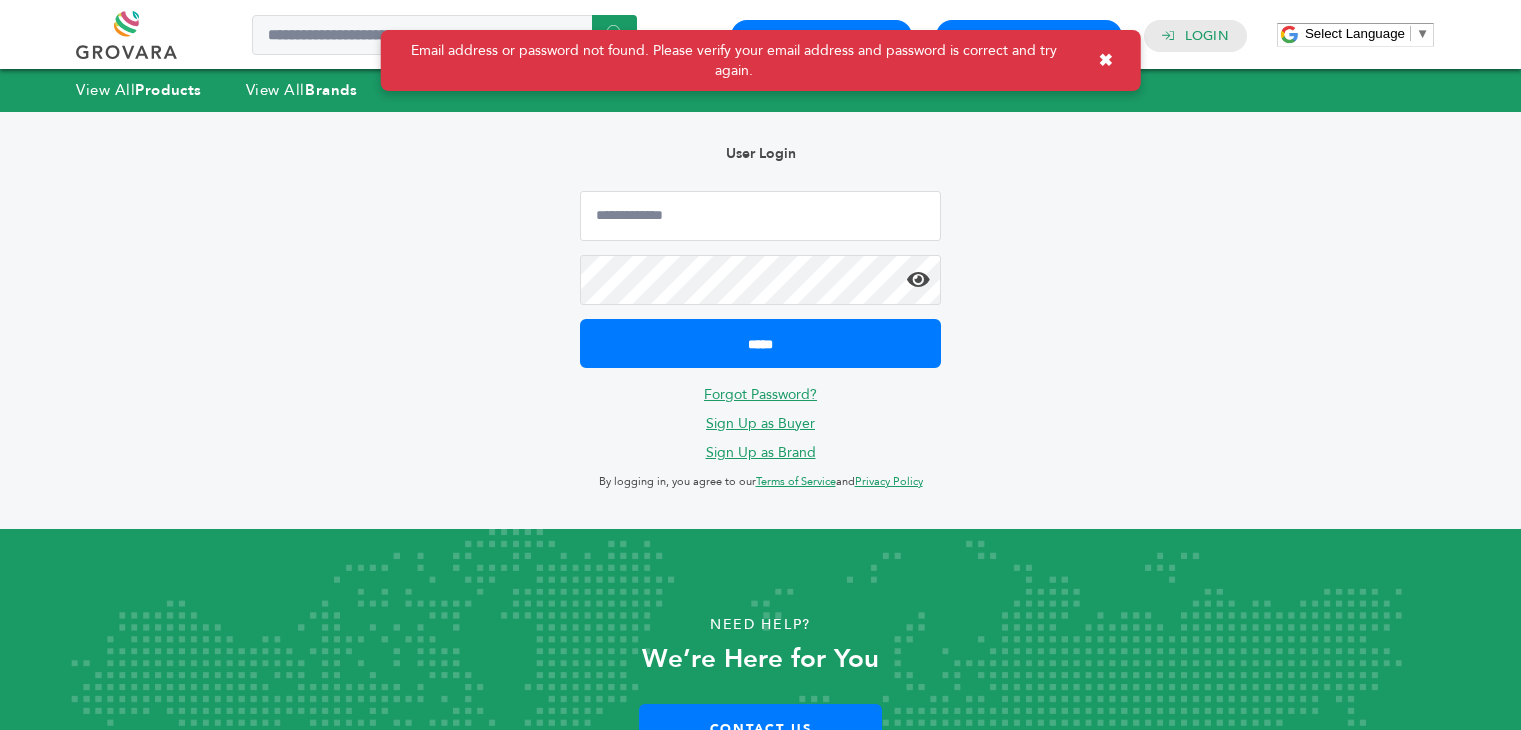 scroll, scrollTop: 0, scrollLeft: 0, axis: both 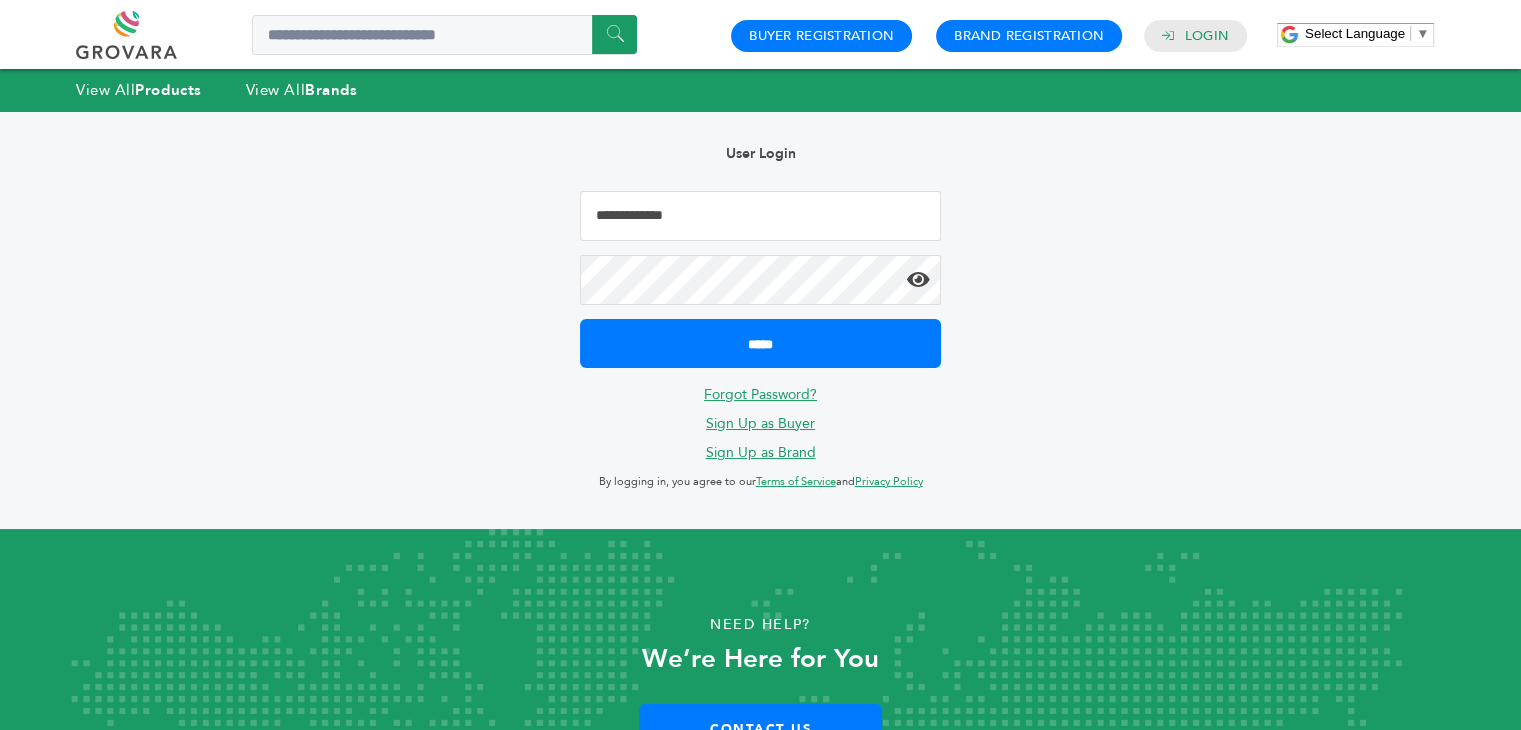 click at bounding box center [760, 216] 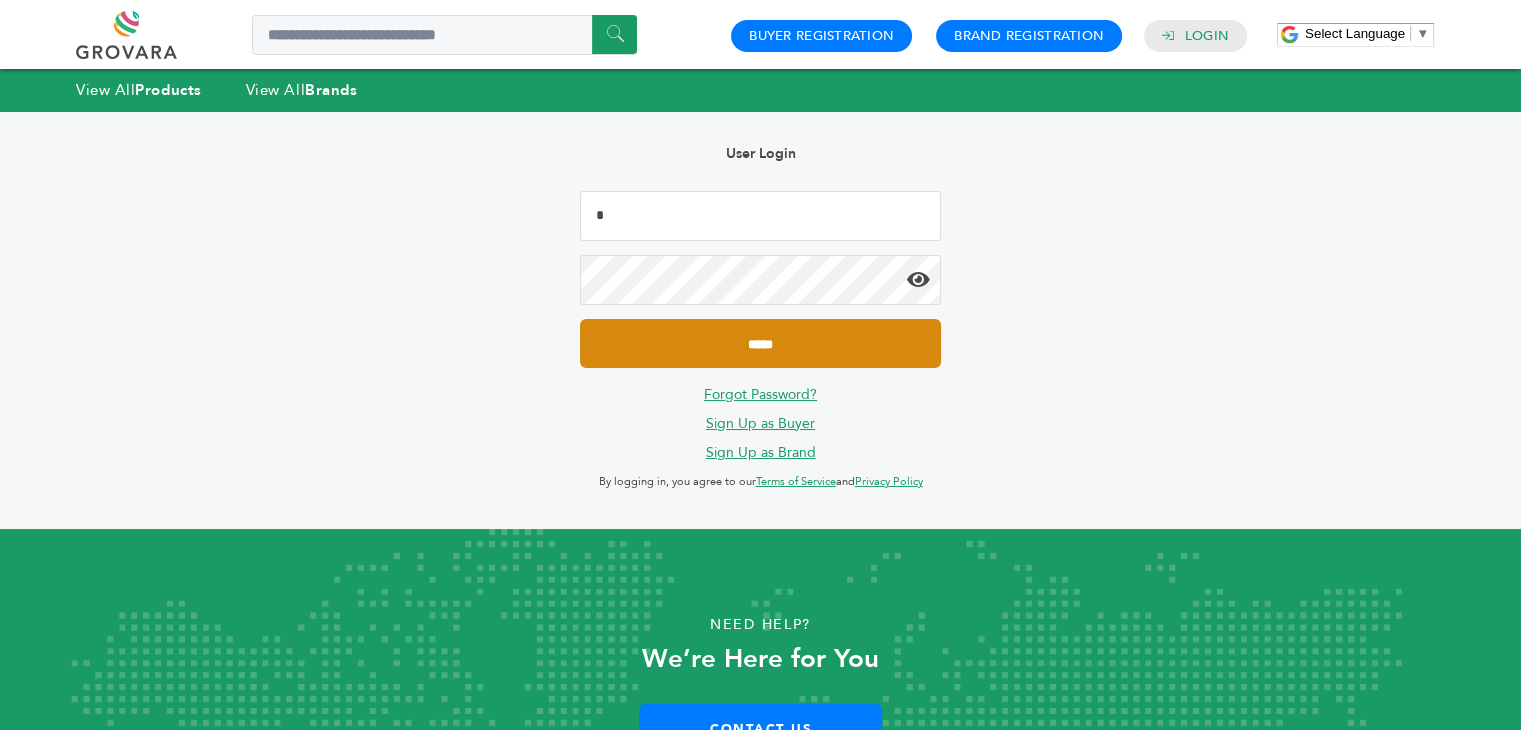 type on "**********" 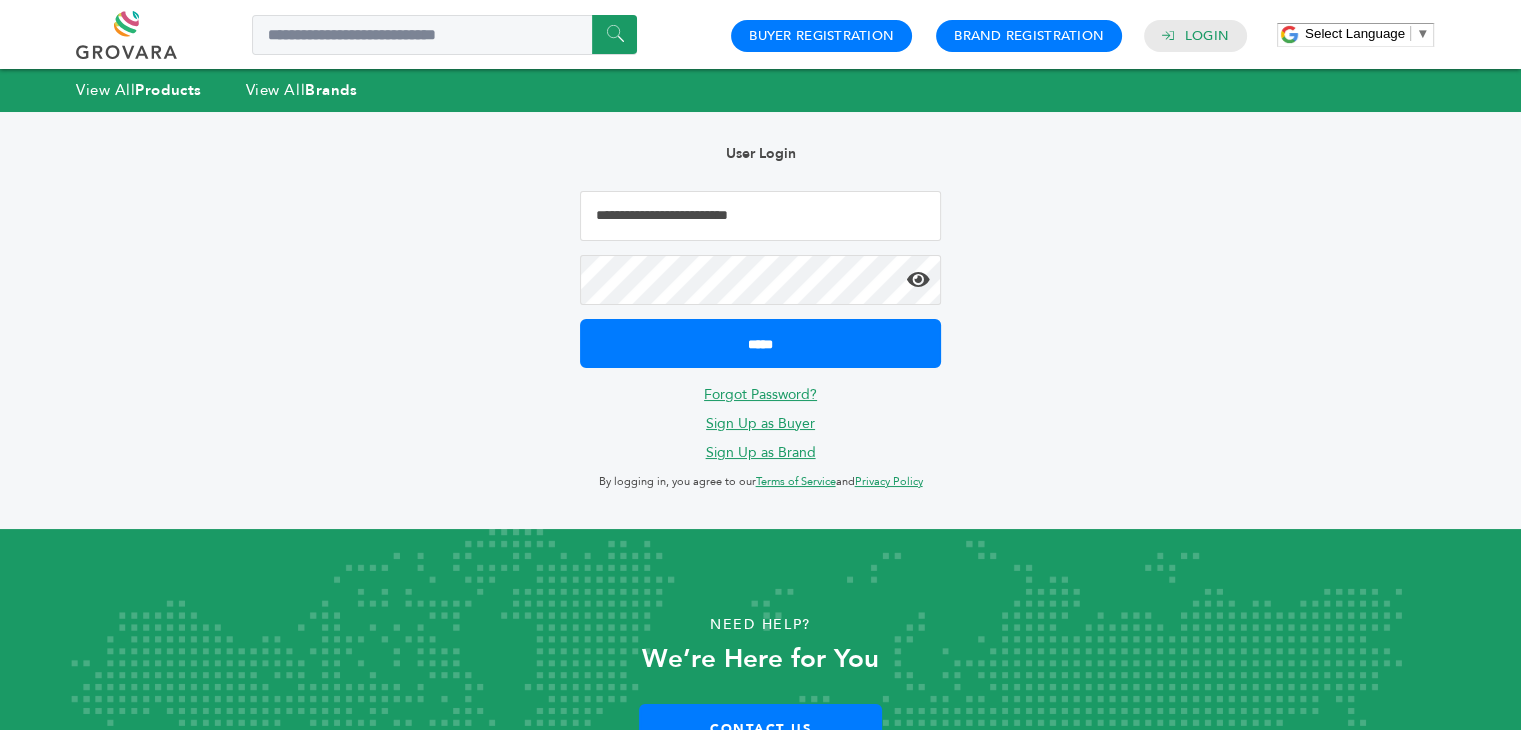 click at bounding box center (918, 280) 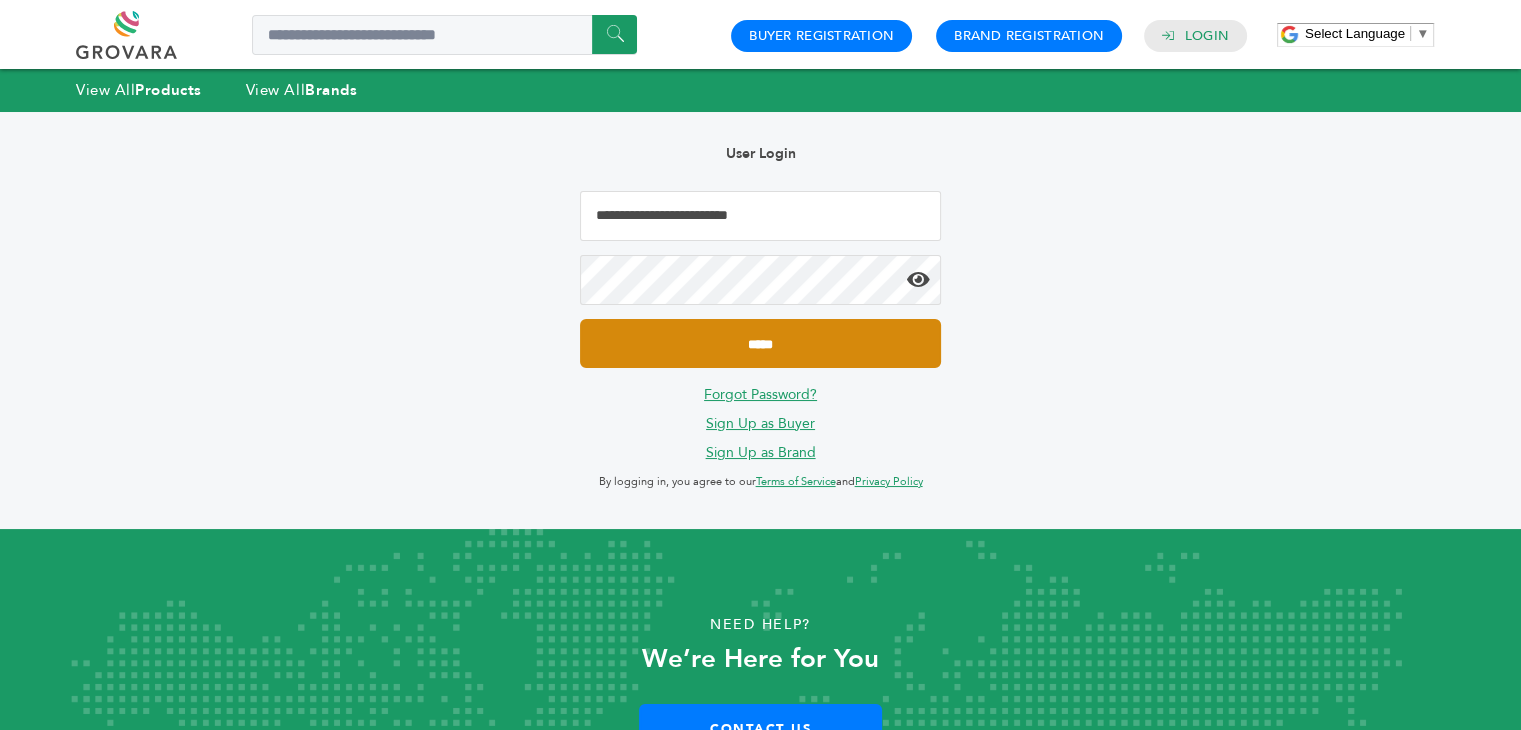 click on "*****" at bounding box center [760, 343] 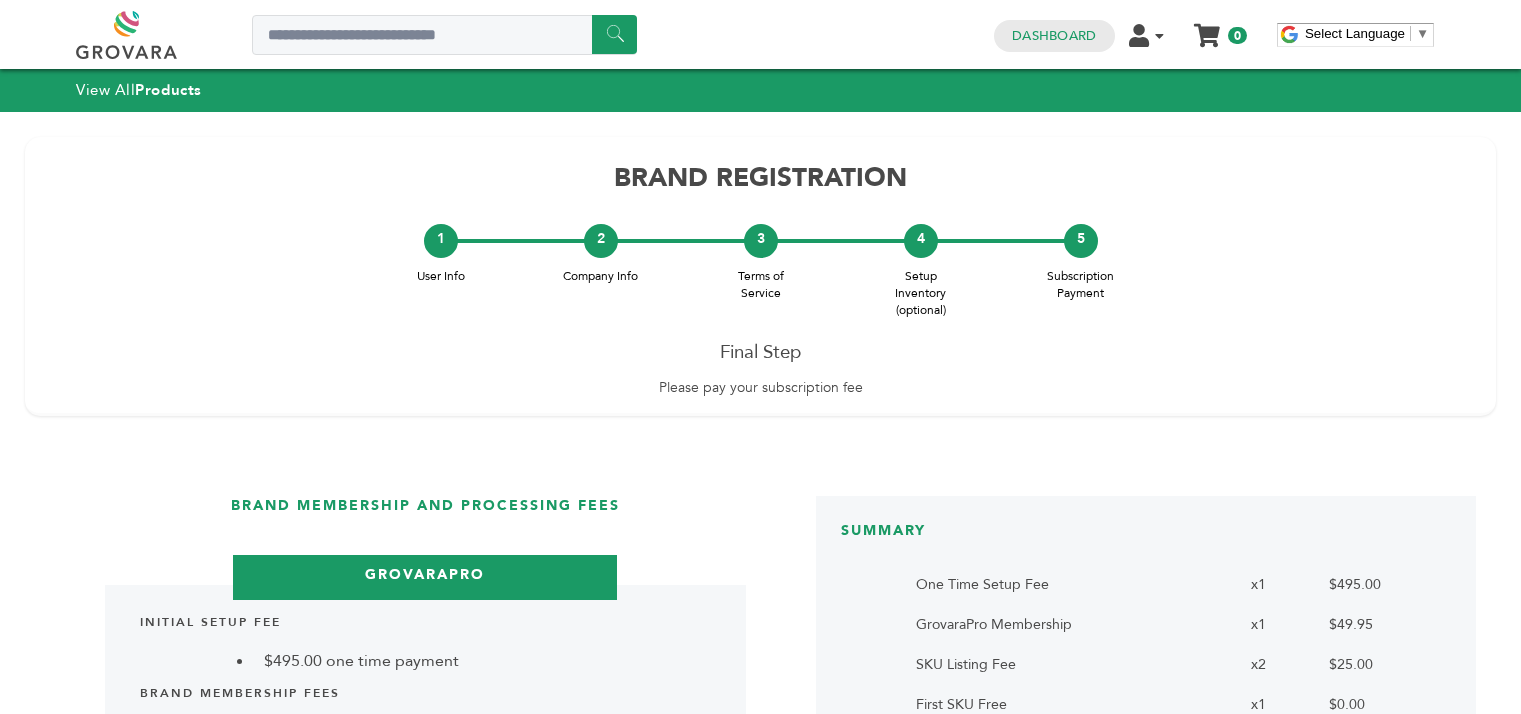scroll, scrollTop: 0, scrollLeft: 0, axis: both 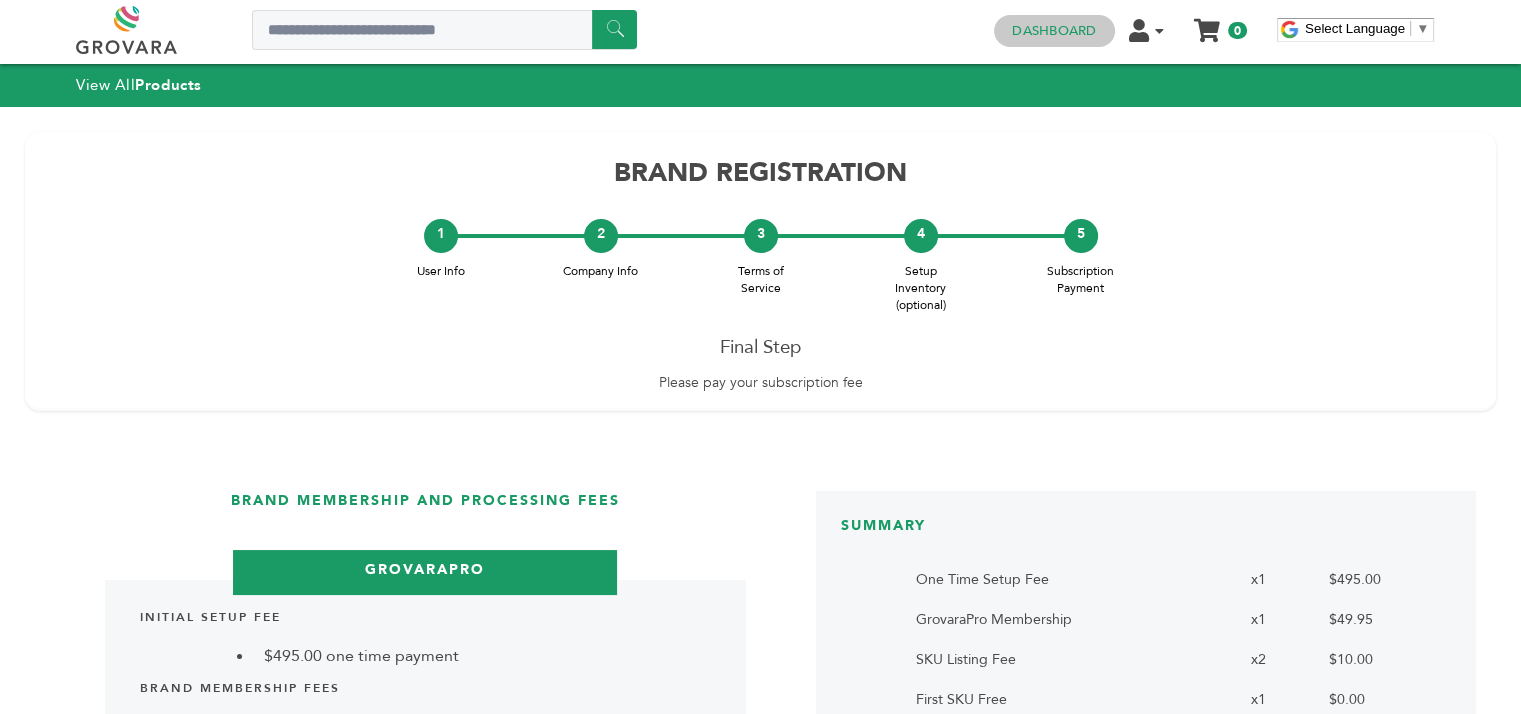 click on "Dashboard" at bounding box center [1054, 31] 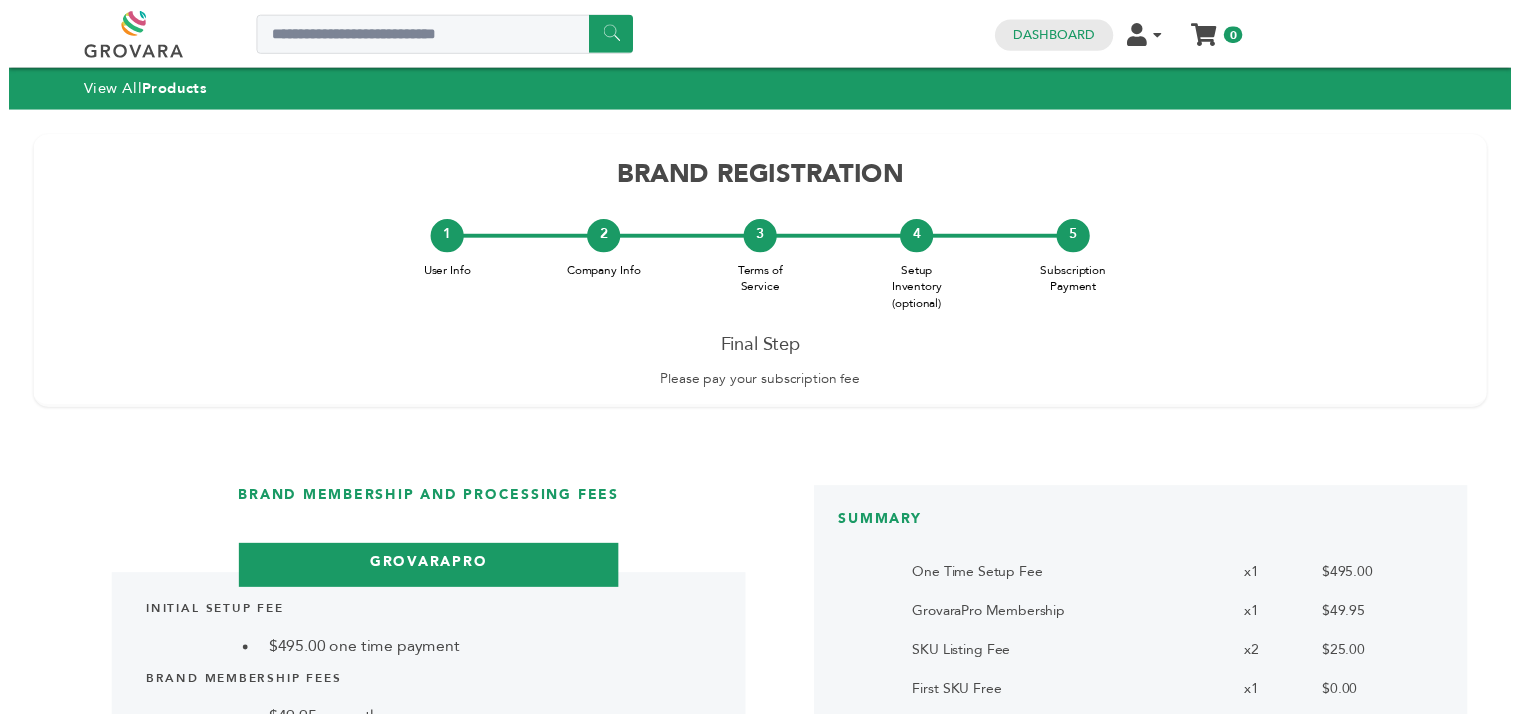 scroll, scrollTop: 0, scrollLeft: 0, axis: both 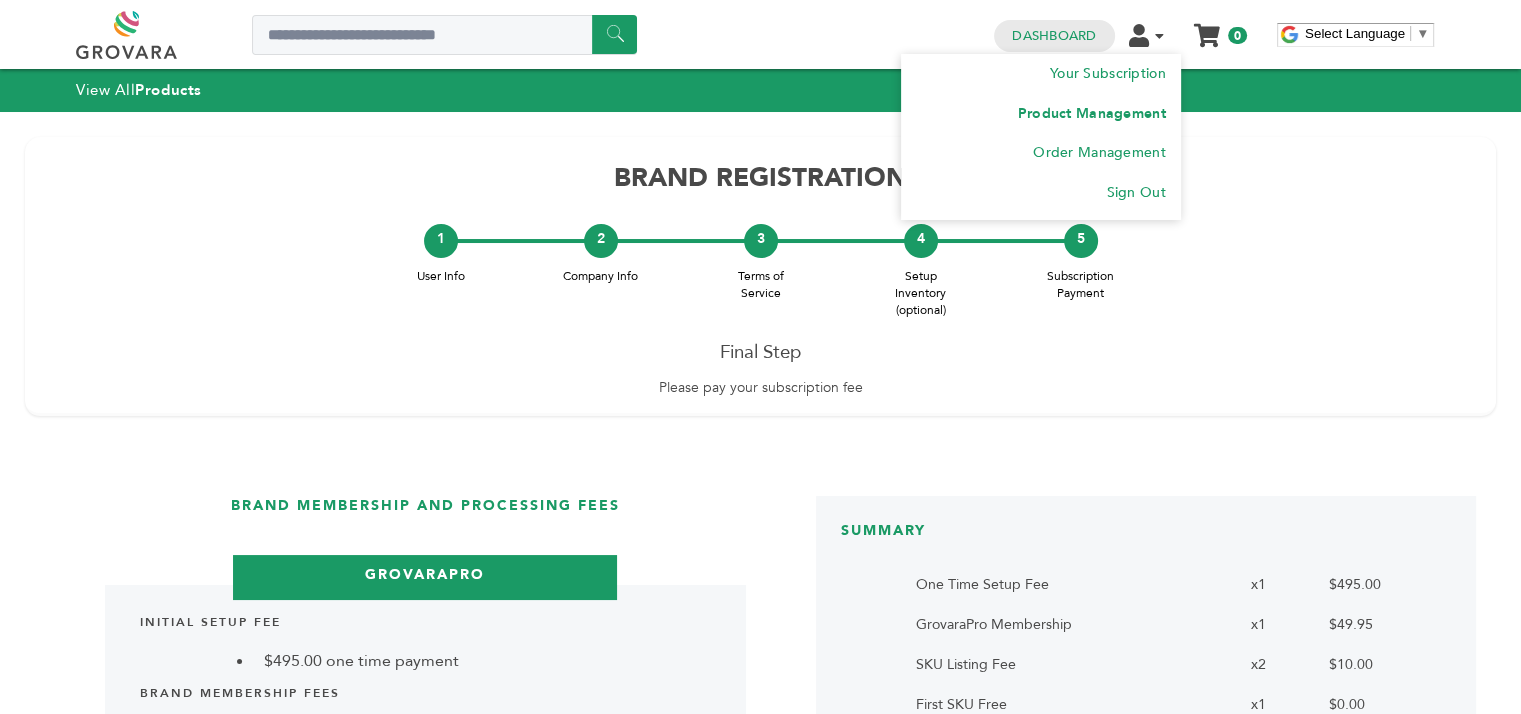 click on "Product Management" at bounding box center (1092, 113) 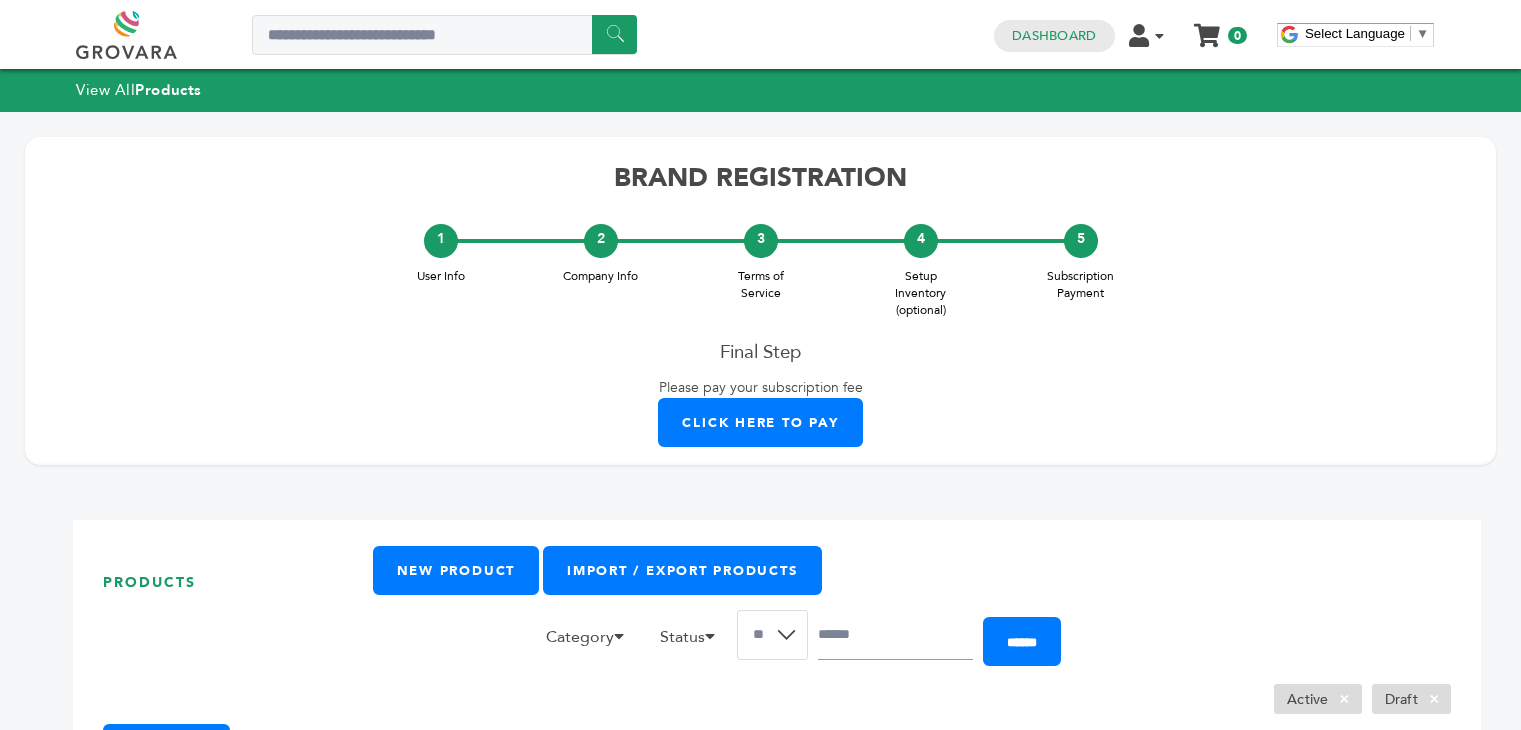 scroll, scrollTop: 0, scrollLeft: 0, axis: both 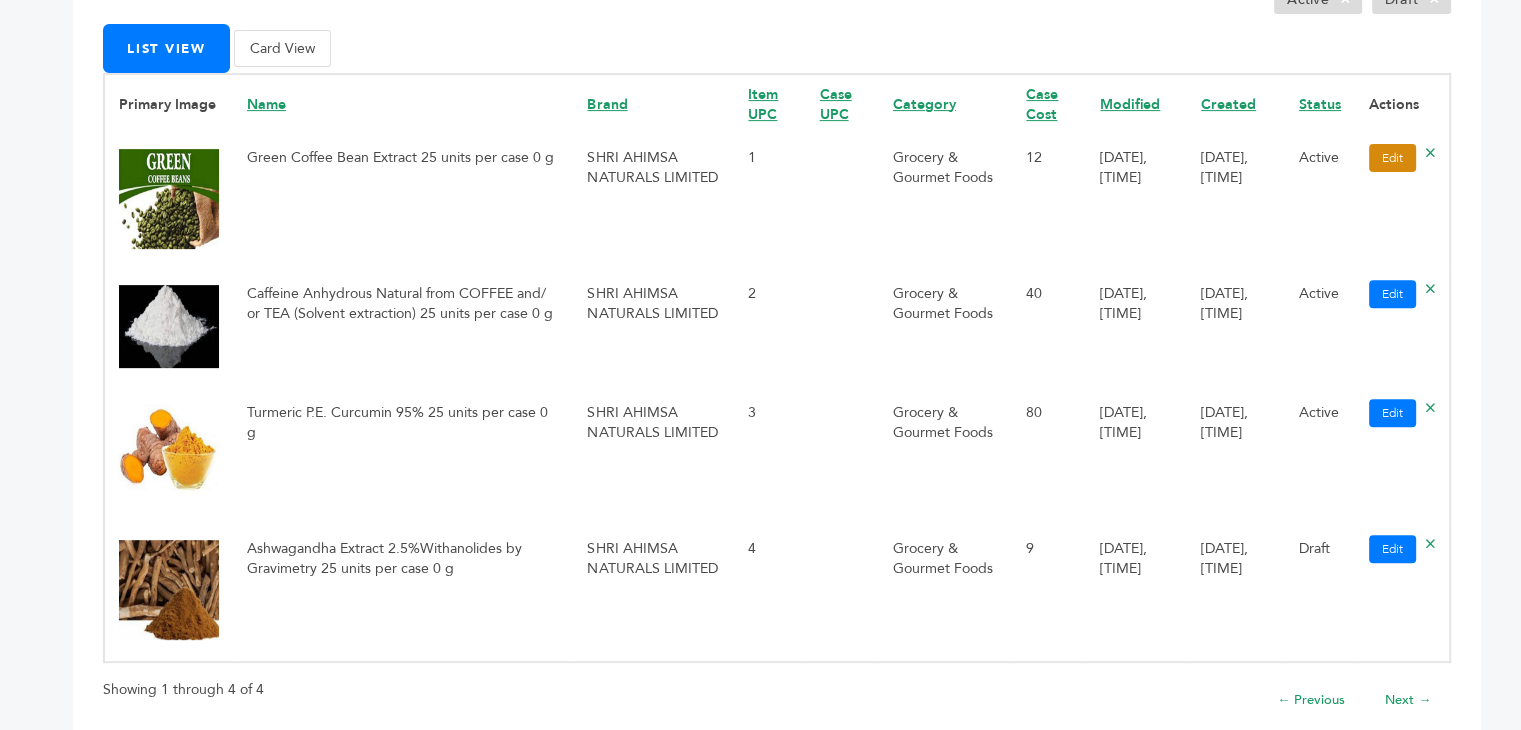 click on "Edit" at bounding box center [1392, 158] 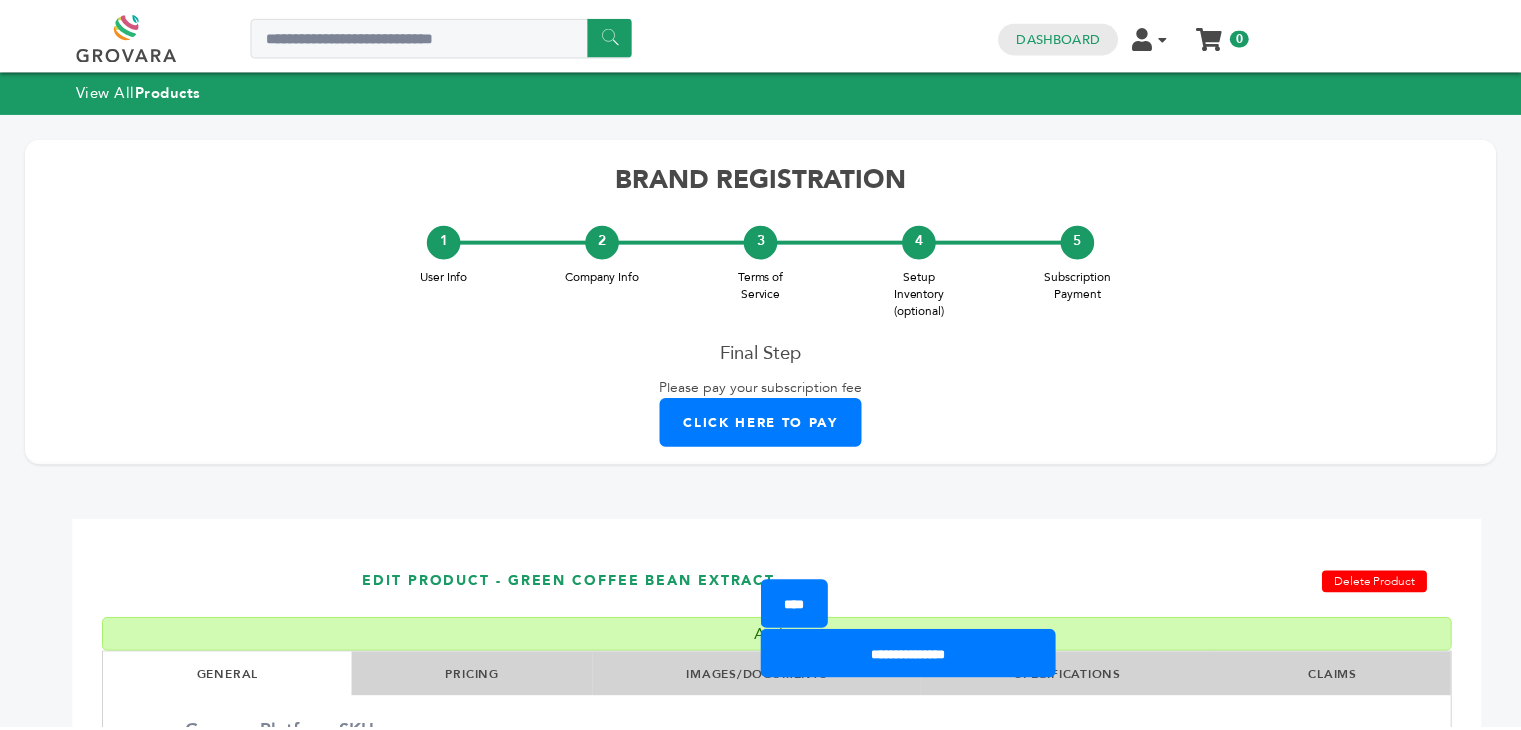 scroll, scrollTop: 0, scrollLeft: 0, axis: both 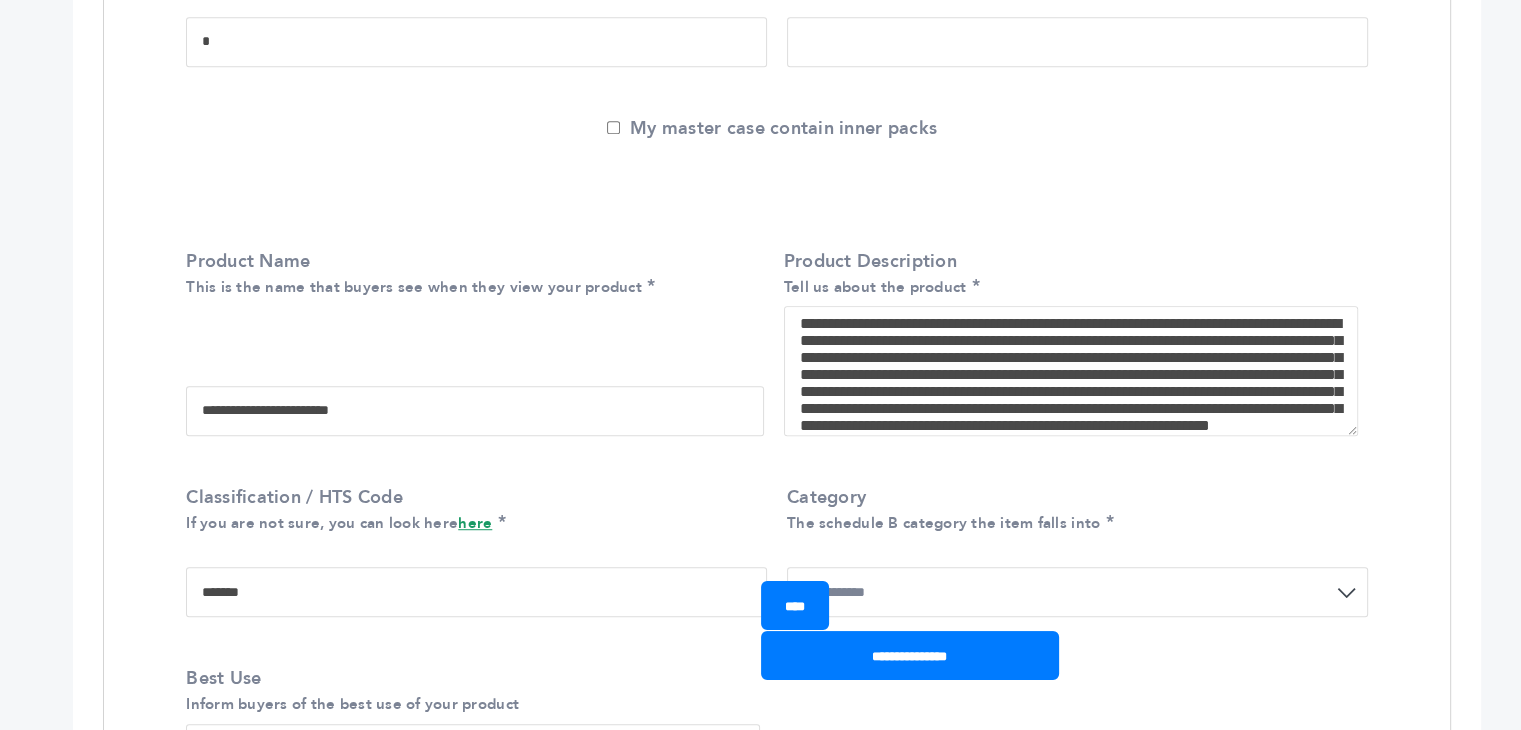 click on "**********" at bounding box center (474, 411) 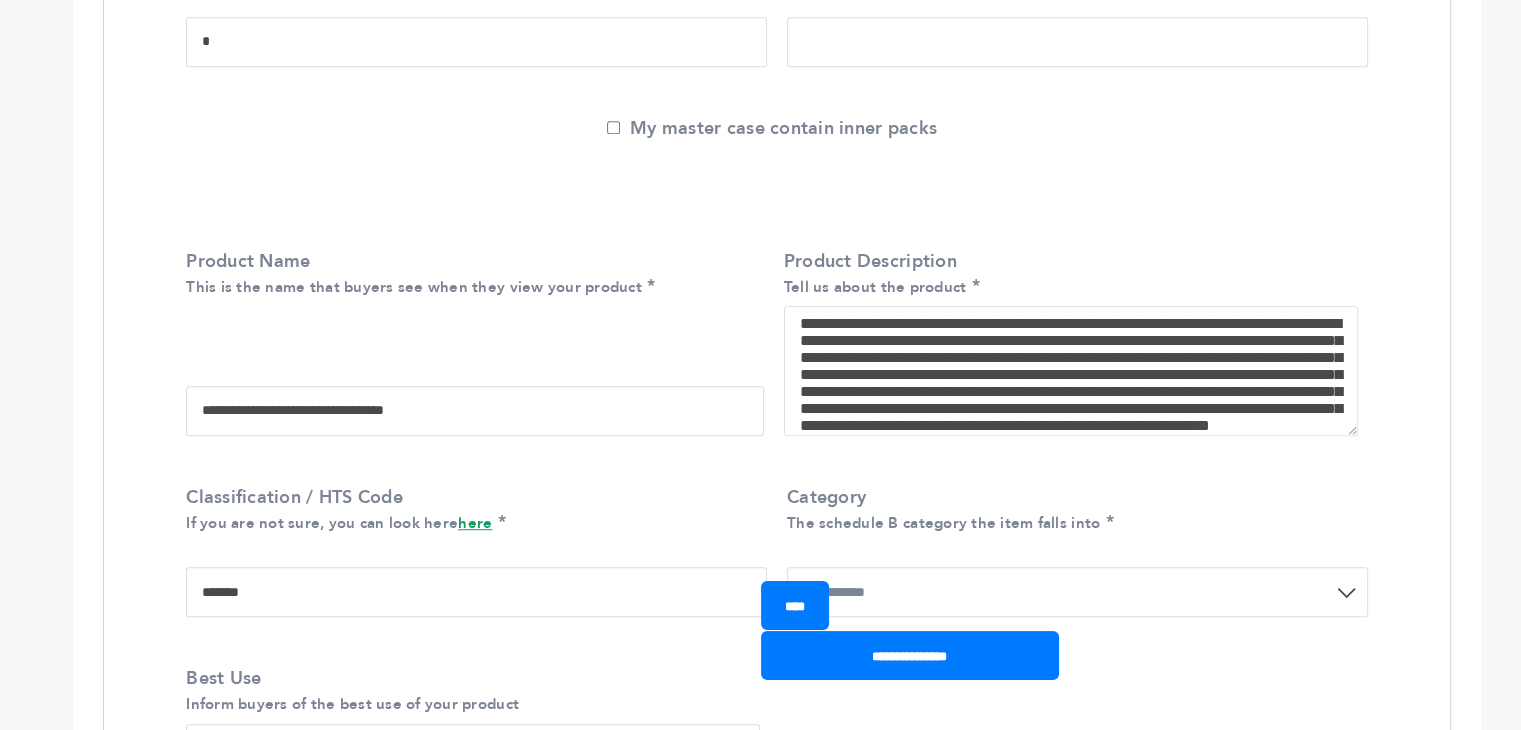 drag, startPoint x: 437, startPoint y: 410, endPoint x: 477, endPoint y: 302, distance: 115.16944 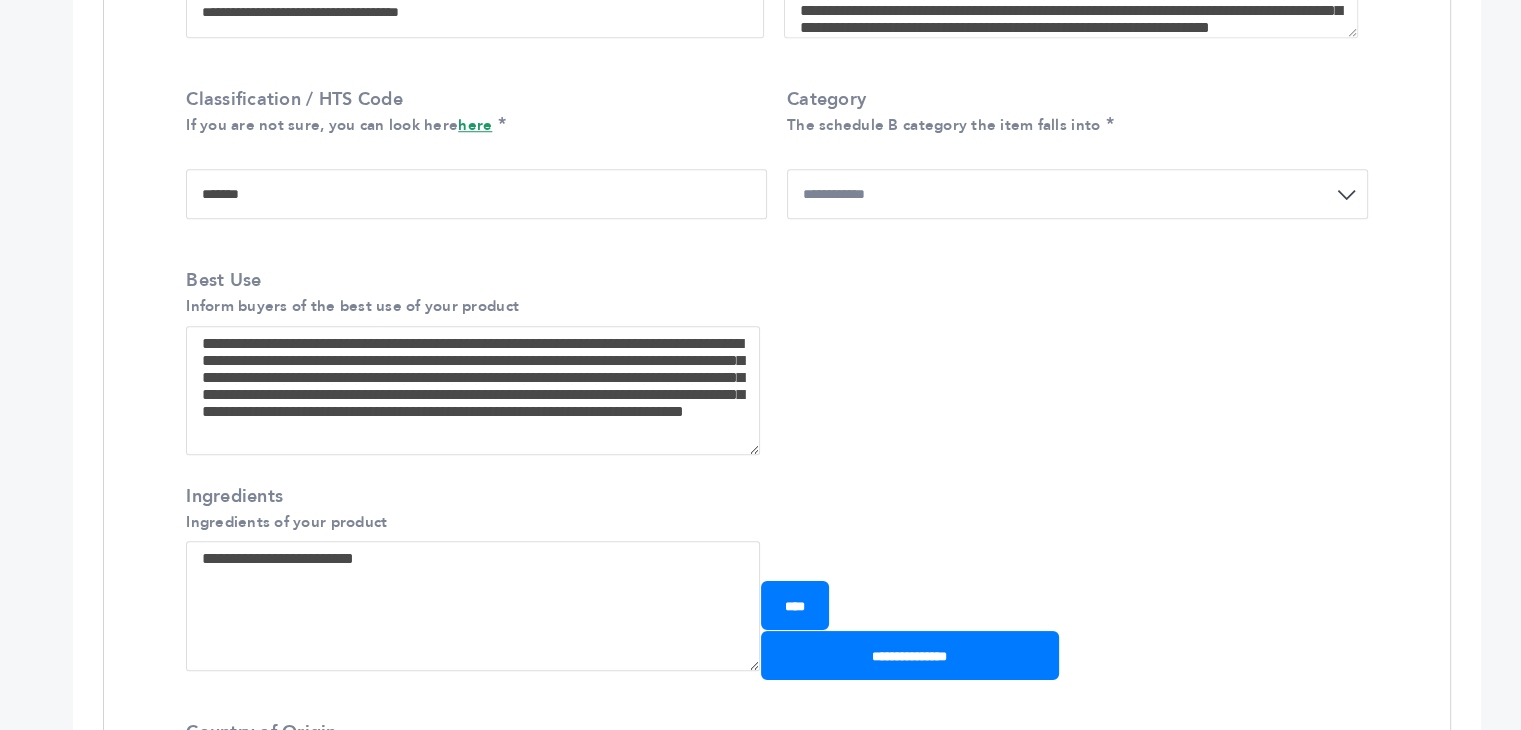 scroll, scrollTop: 1500, scrollLeft: 0, axis: vertical 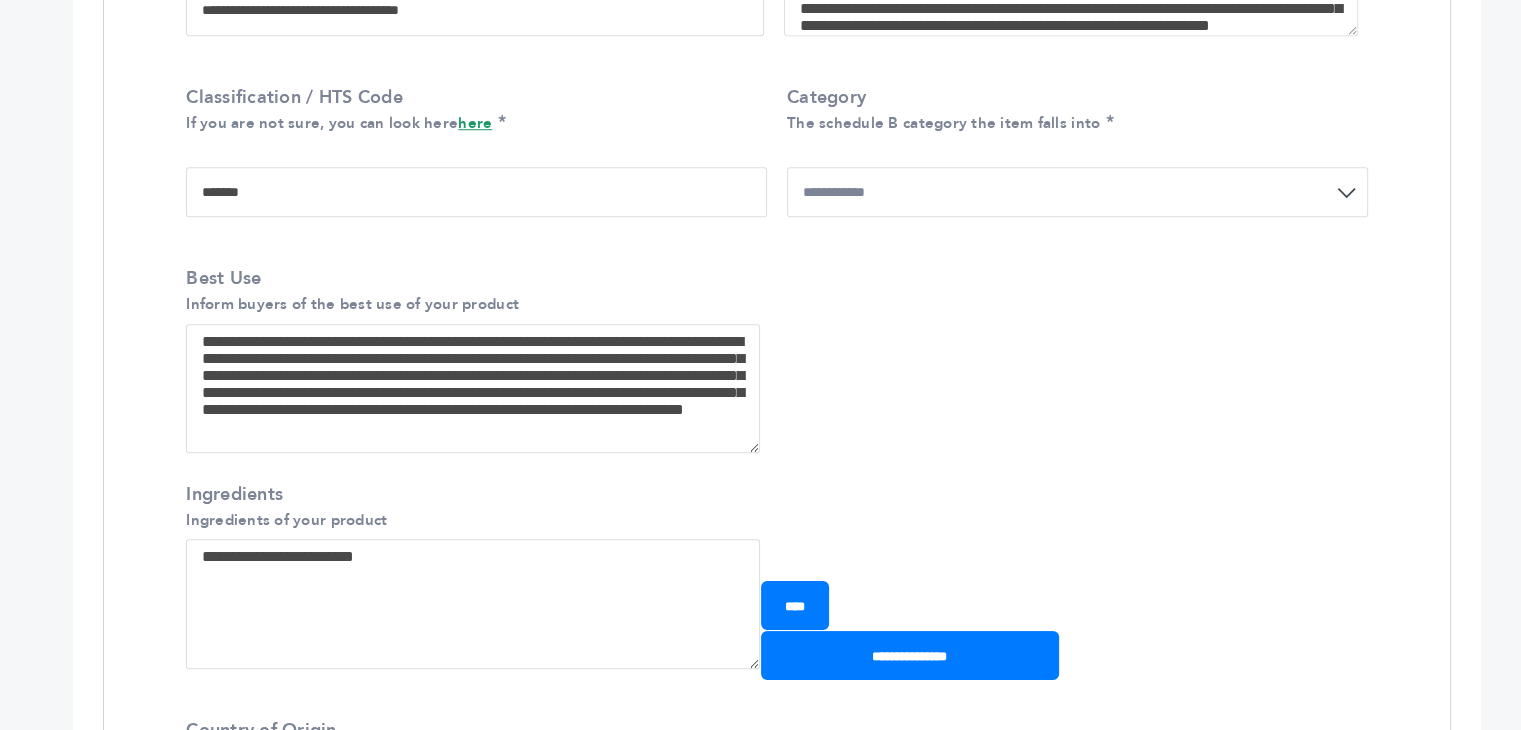 type on "**********" 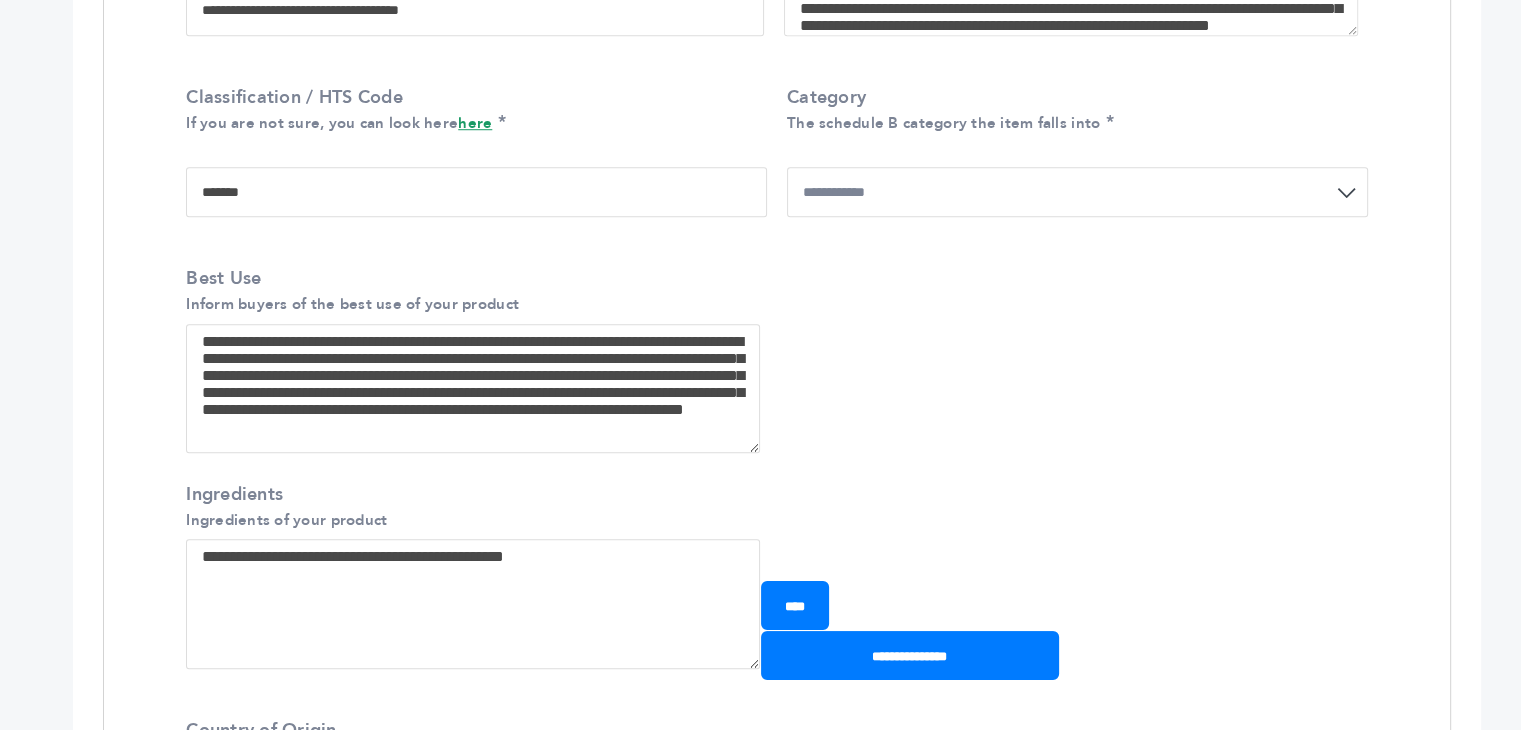 click on "**********" at bounding box center [473, 604] 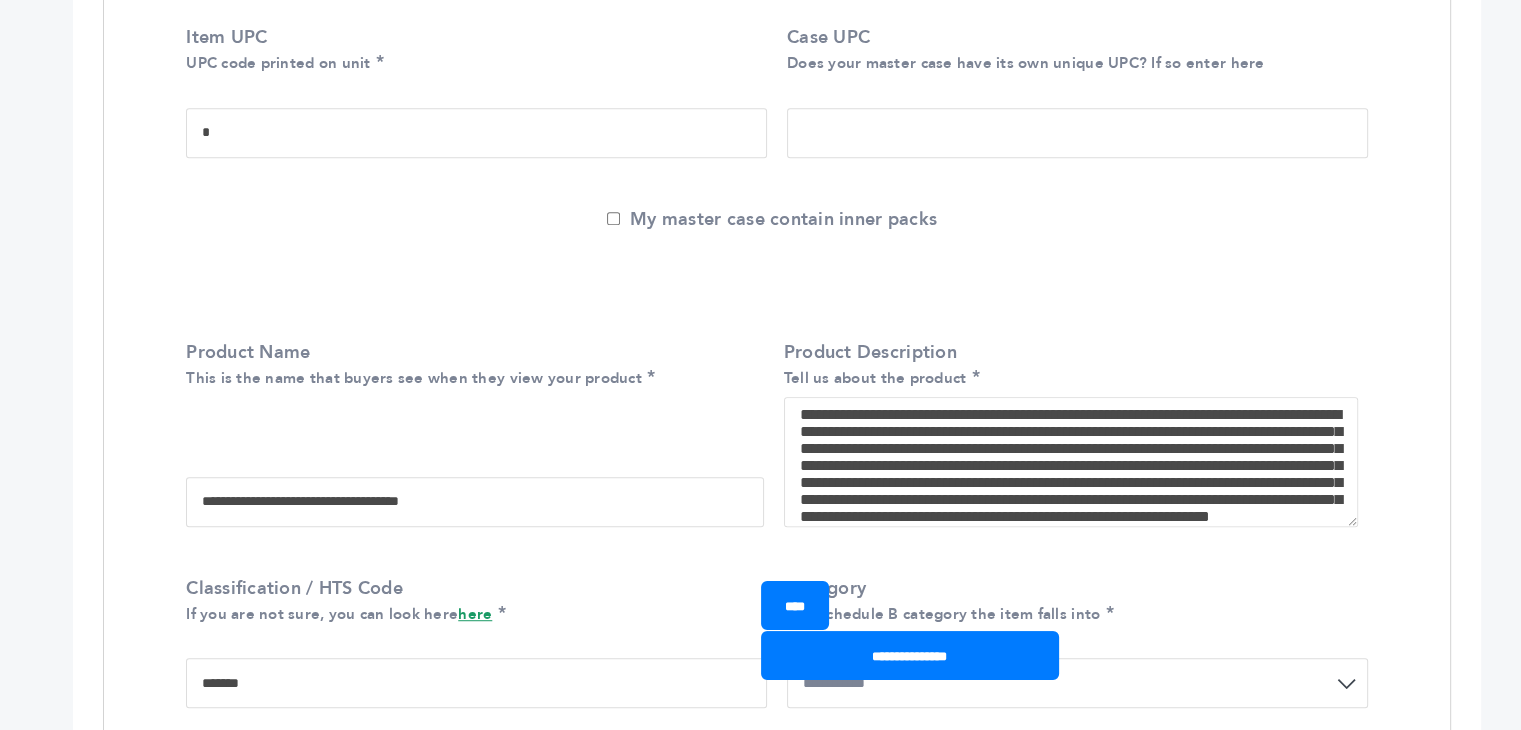 scroll, scrollTop: 1200, scrollLeft: 0, axis: vertical 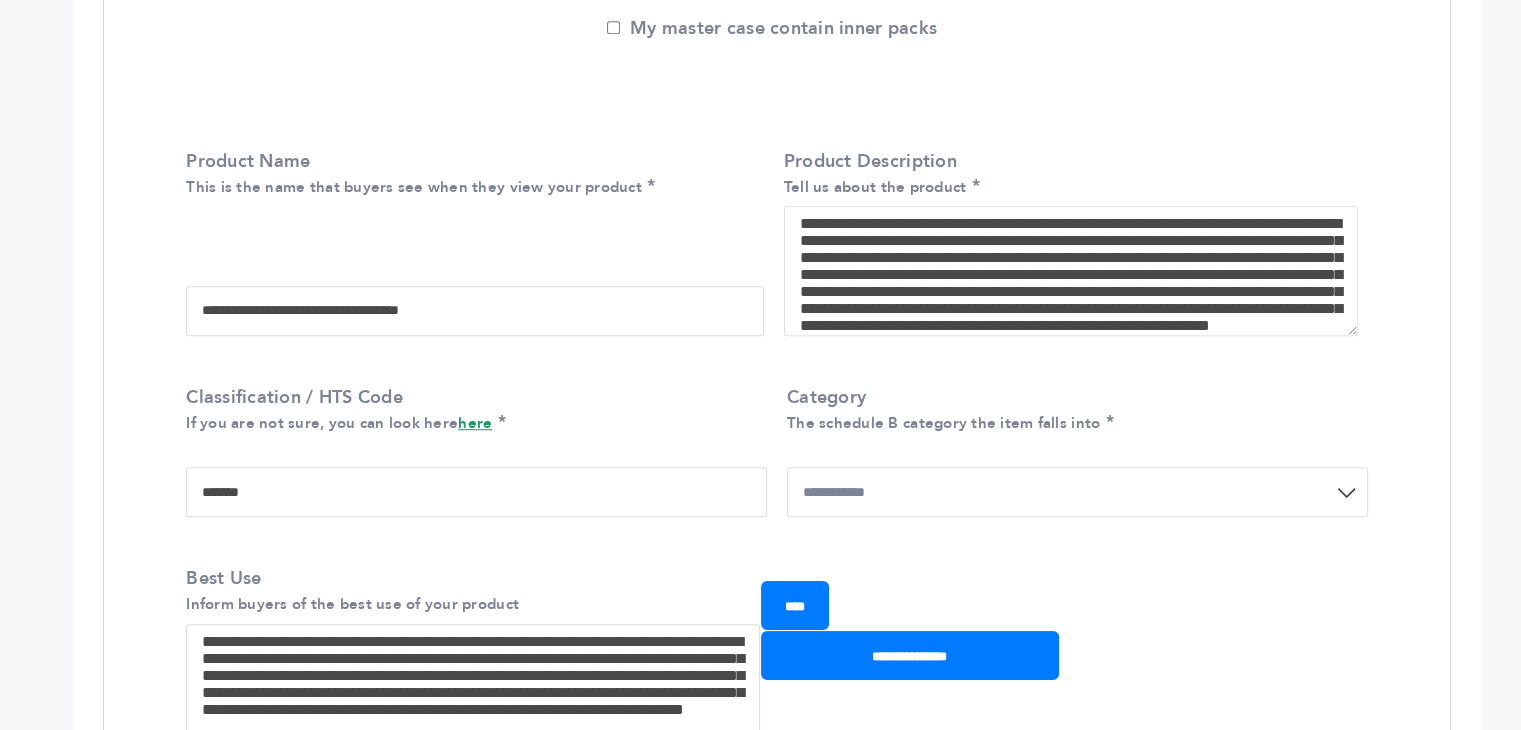 type on "**********" 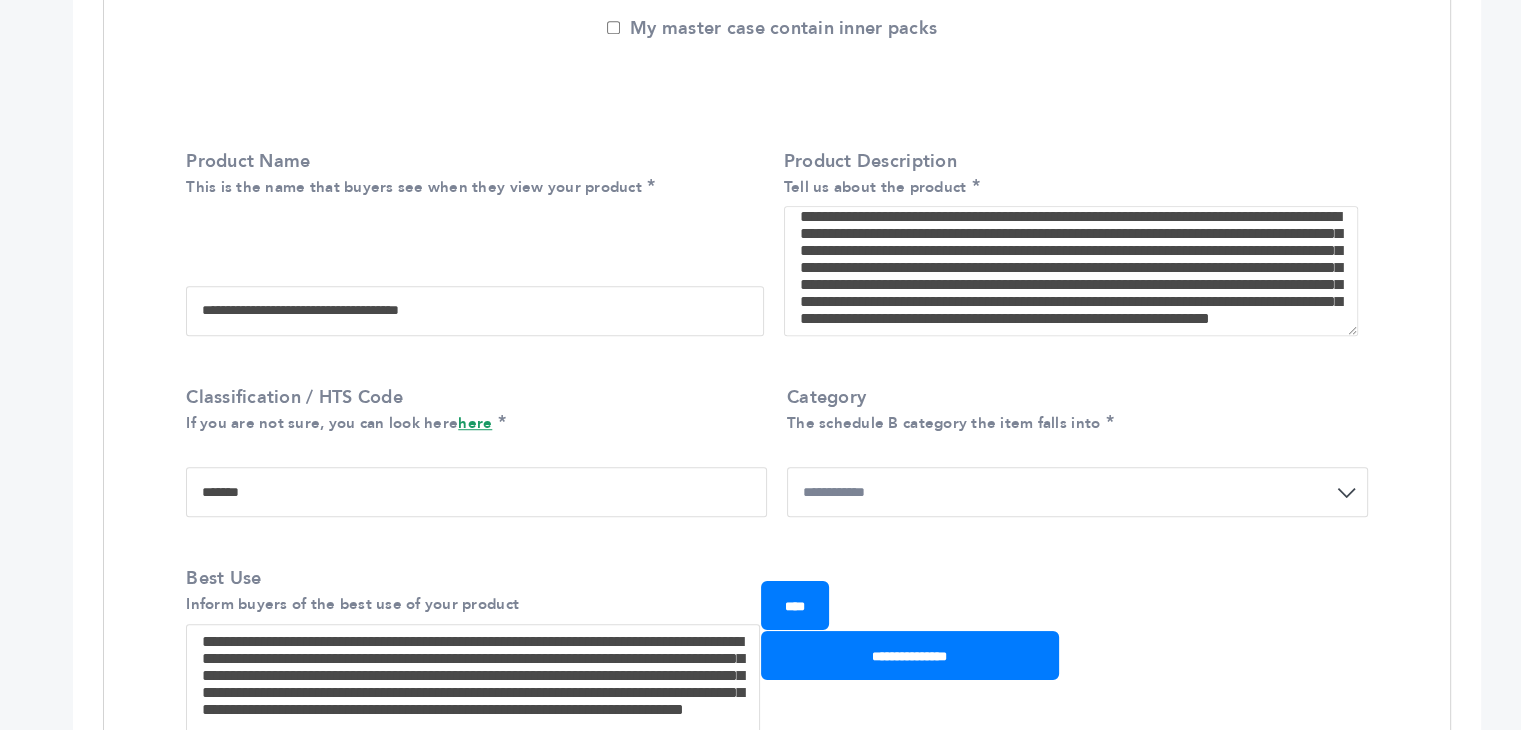 scroll, scrollTop: 0, scrollLeft: 0, axis: both 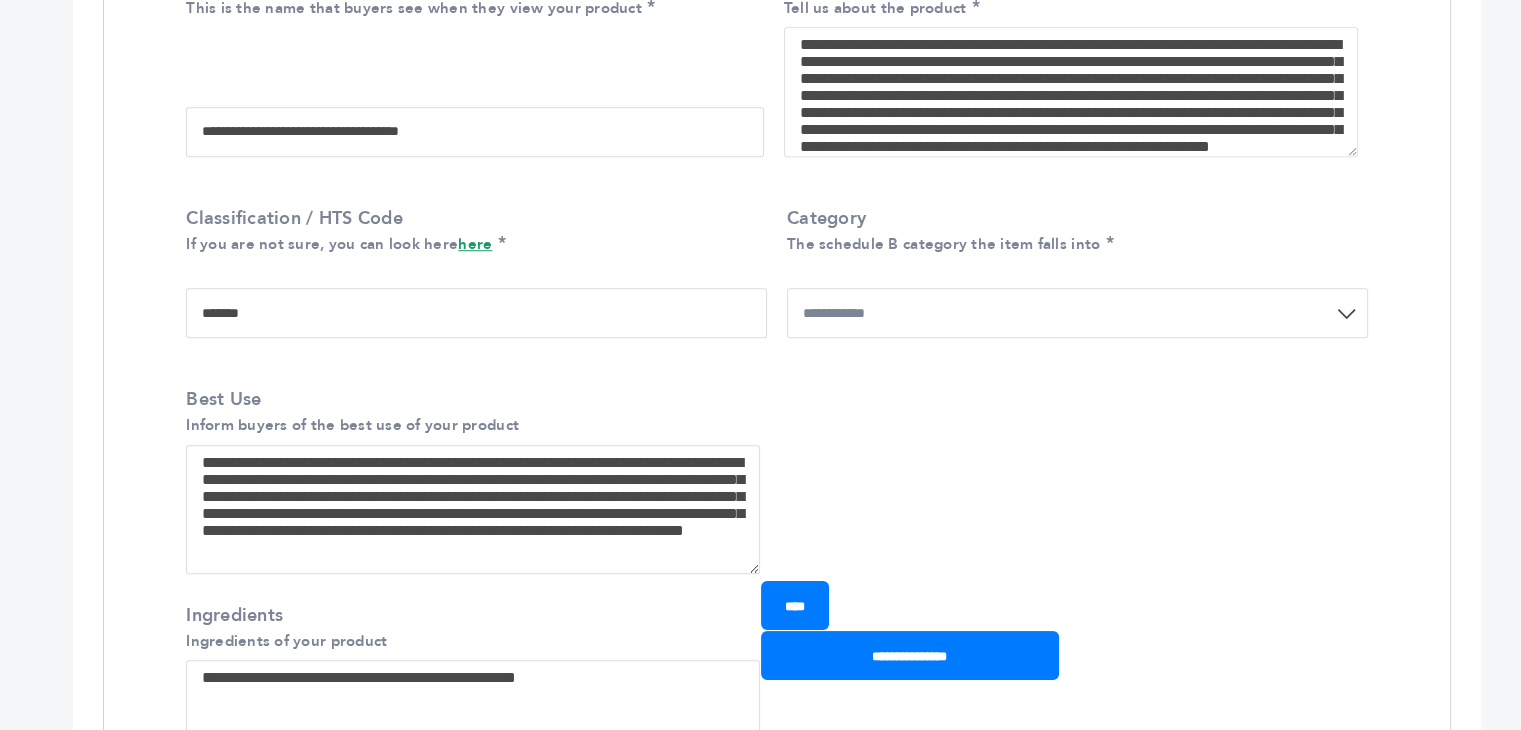 drag, startPoint x: 792, startPoint y: 49, endPoint x: 815, endPoint y: 18, distance: 38.600517 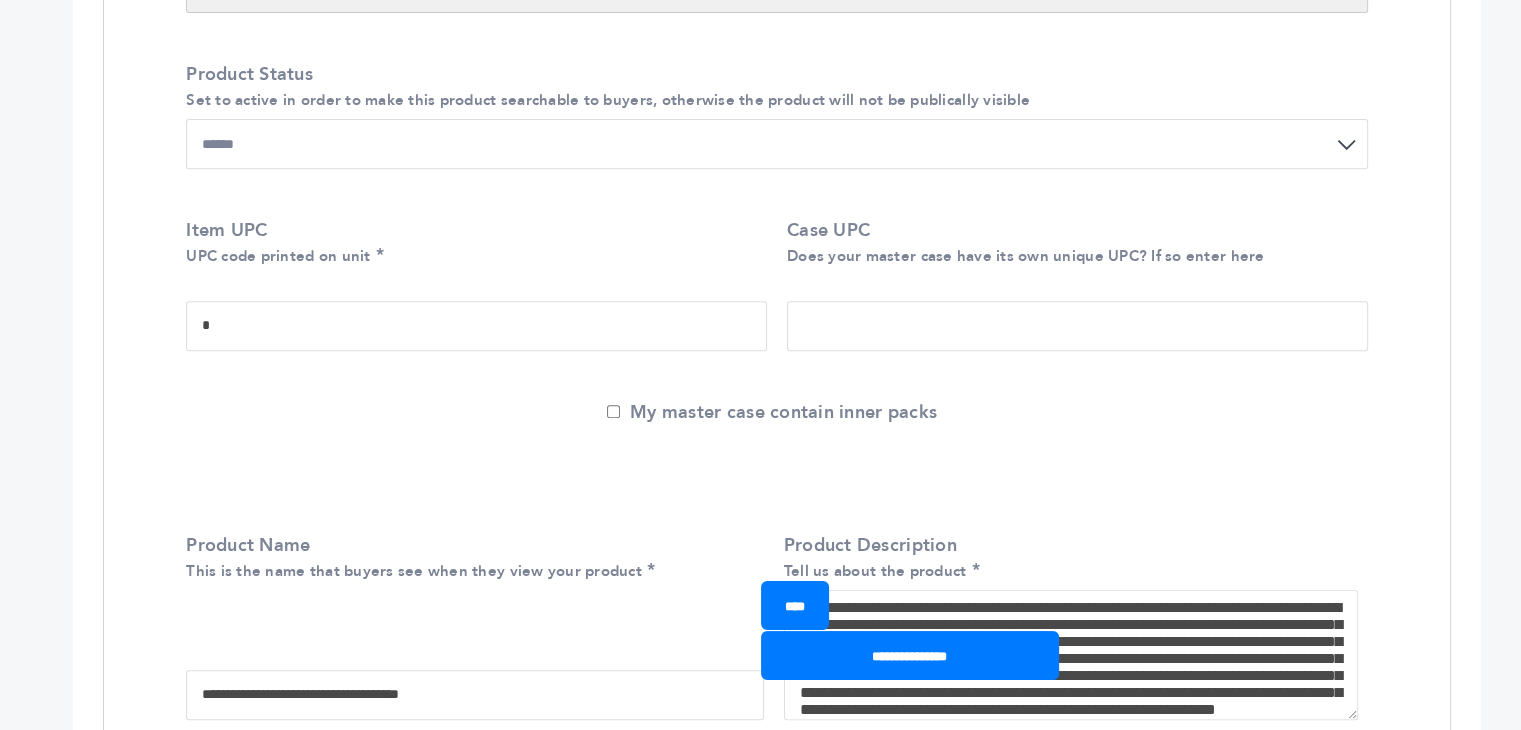 scroll, scrollTop: 1100, scrollLeft: 0, axis: vertical 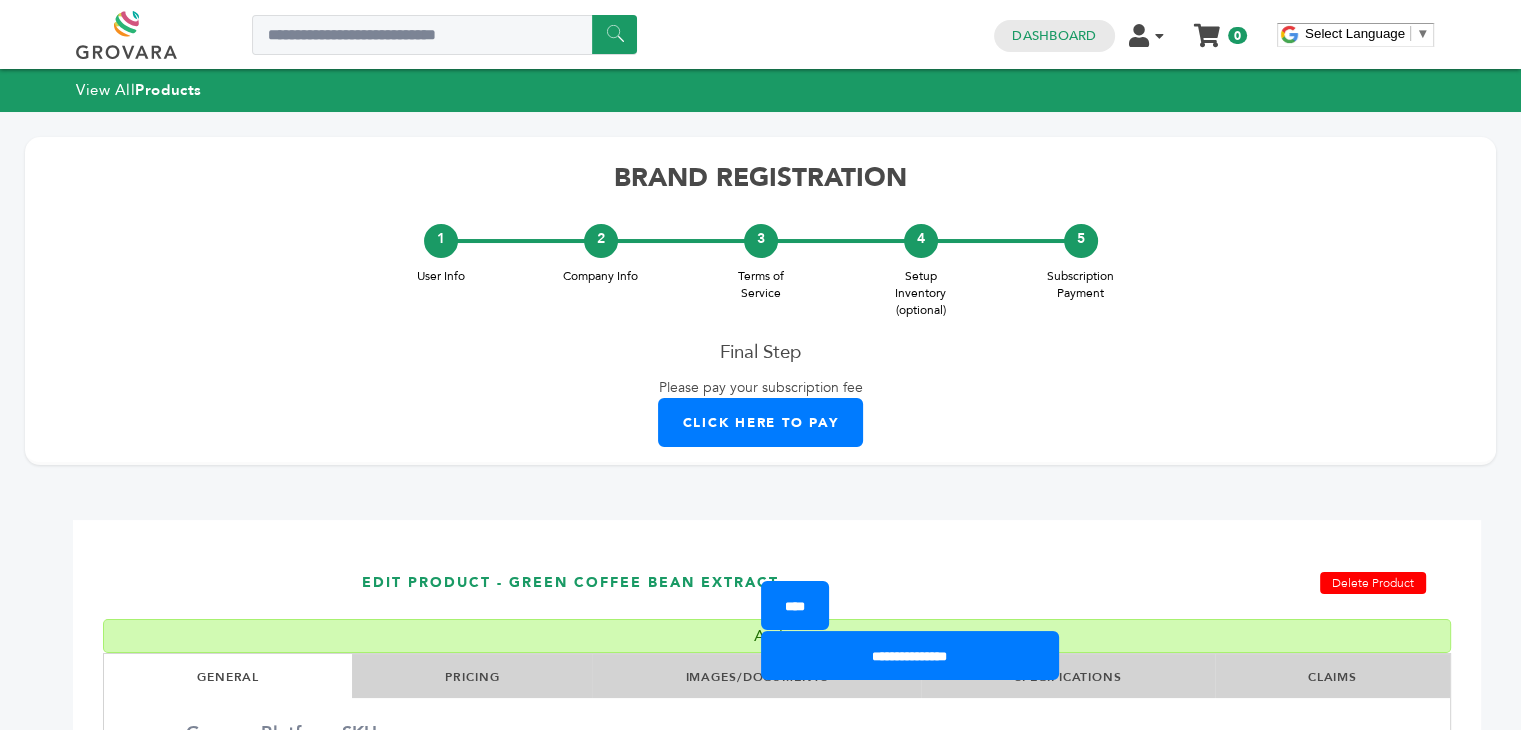type on "**********" 